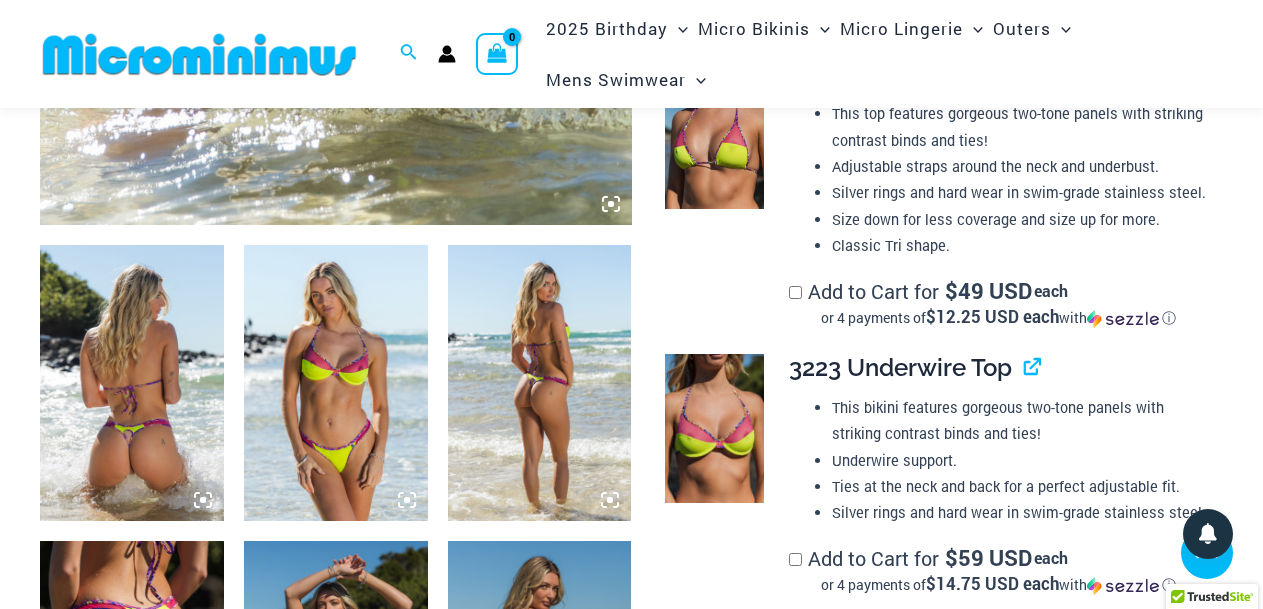 scroll, scrollTop: 894, scrollLeft: 0, axis: vertical 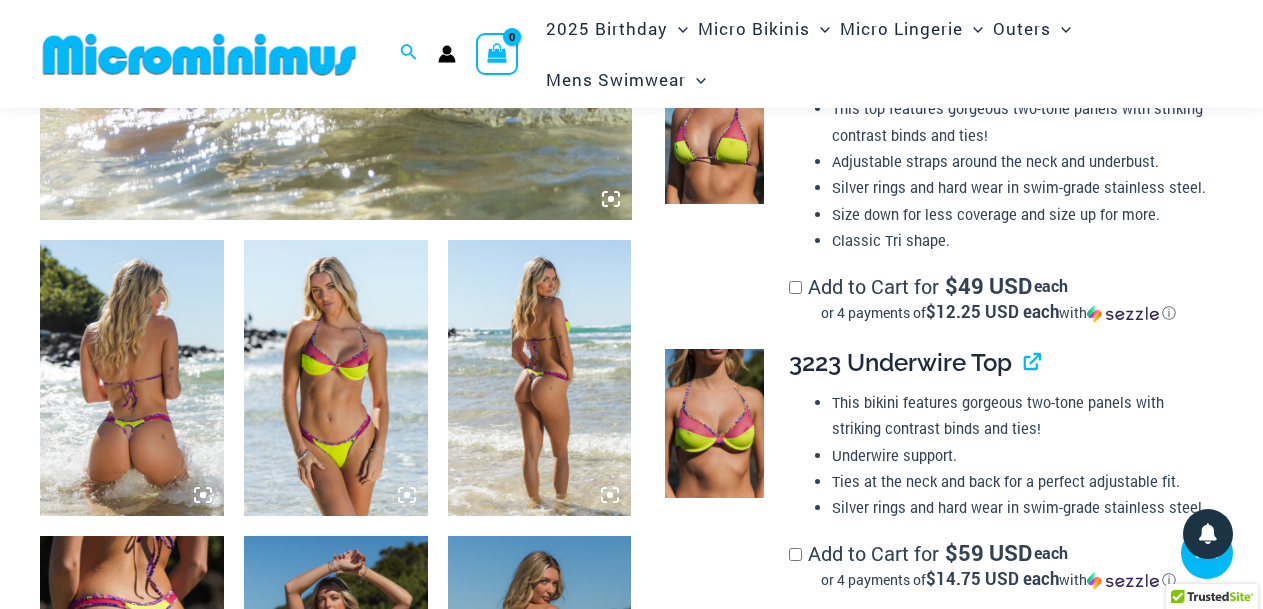 click 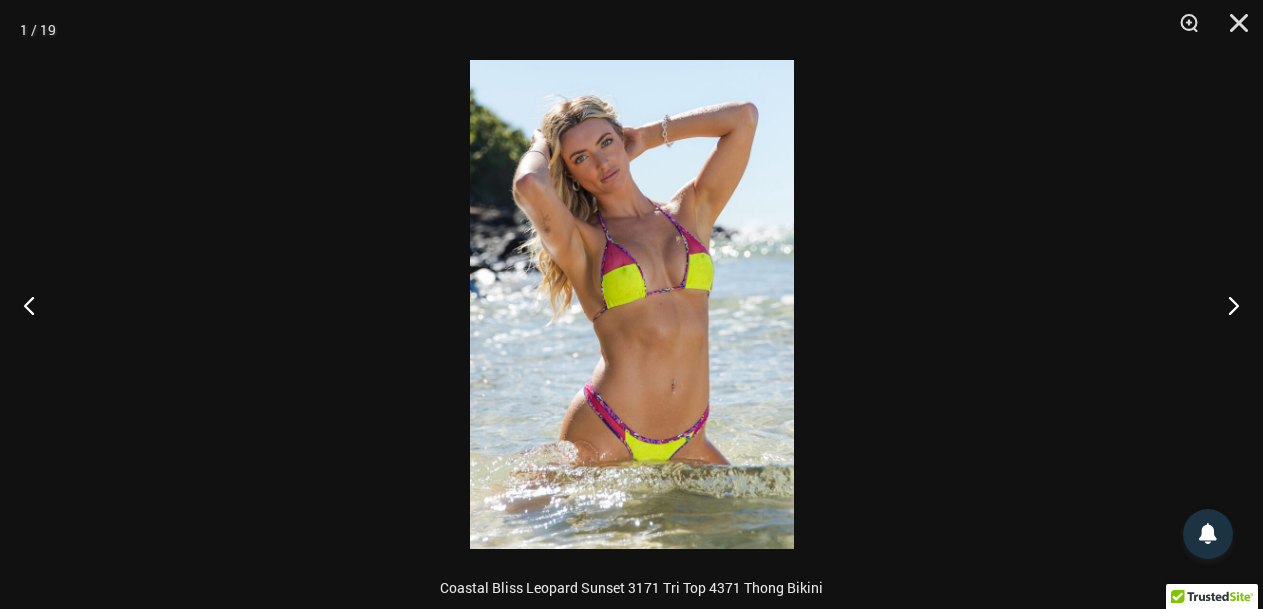click at bounding box center [632, 304] 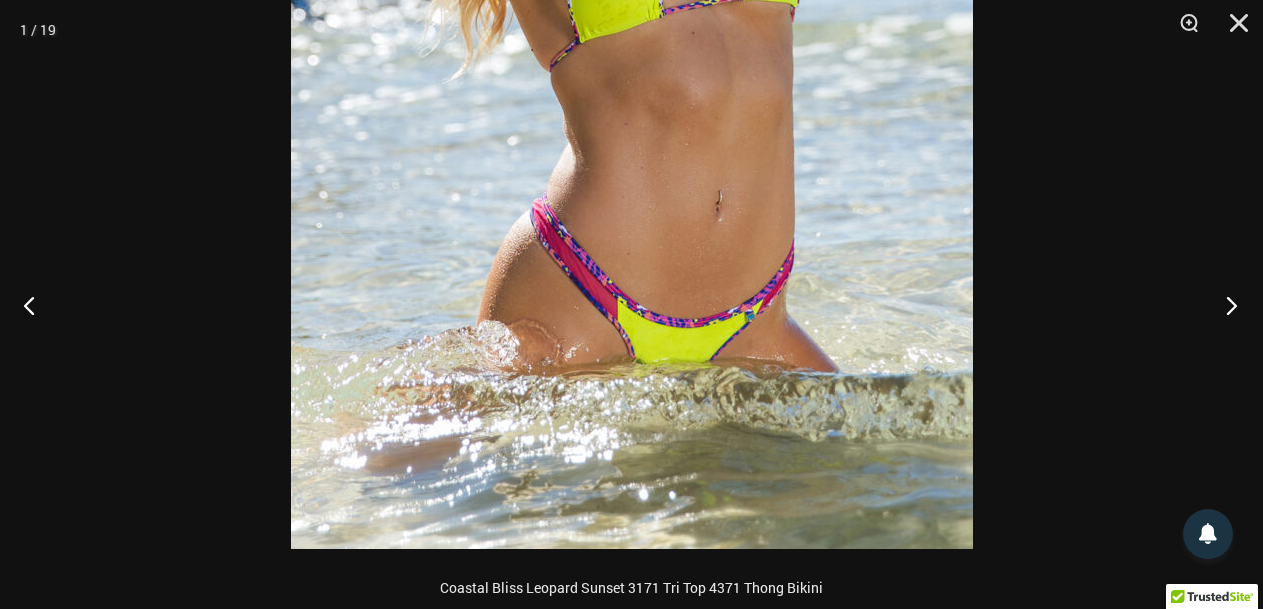 click at bounding box center (1225, 305) 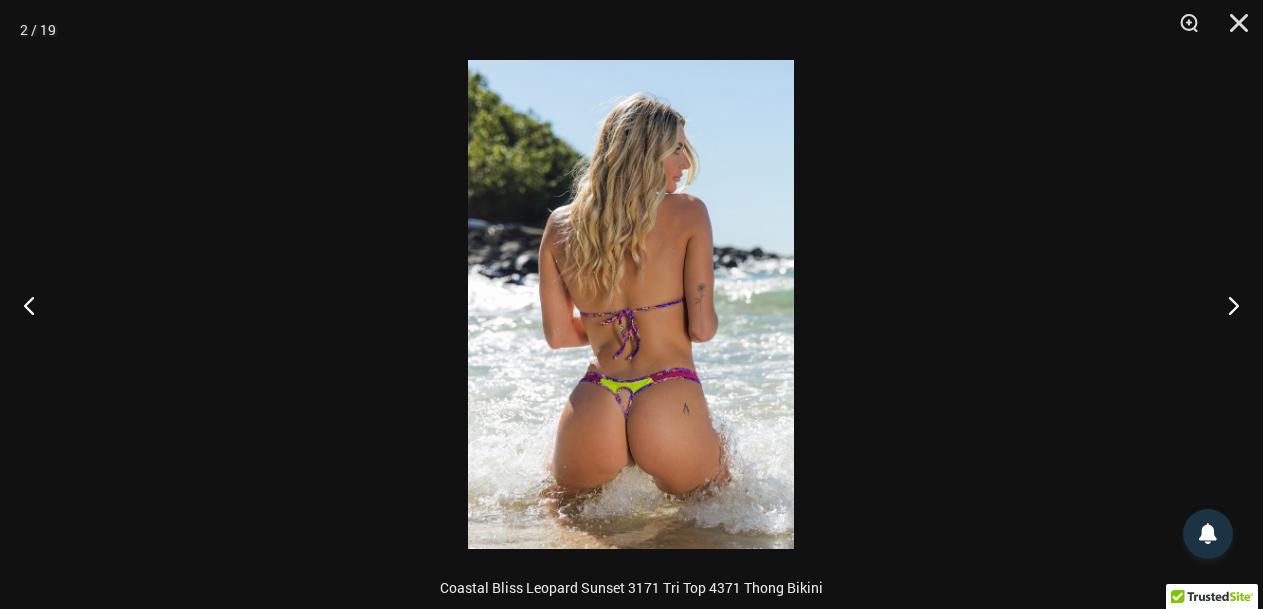 click at bounding box center (631, 304) 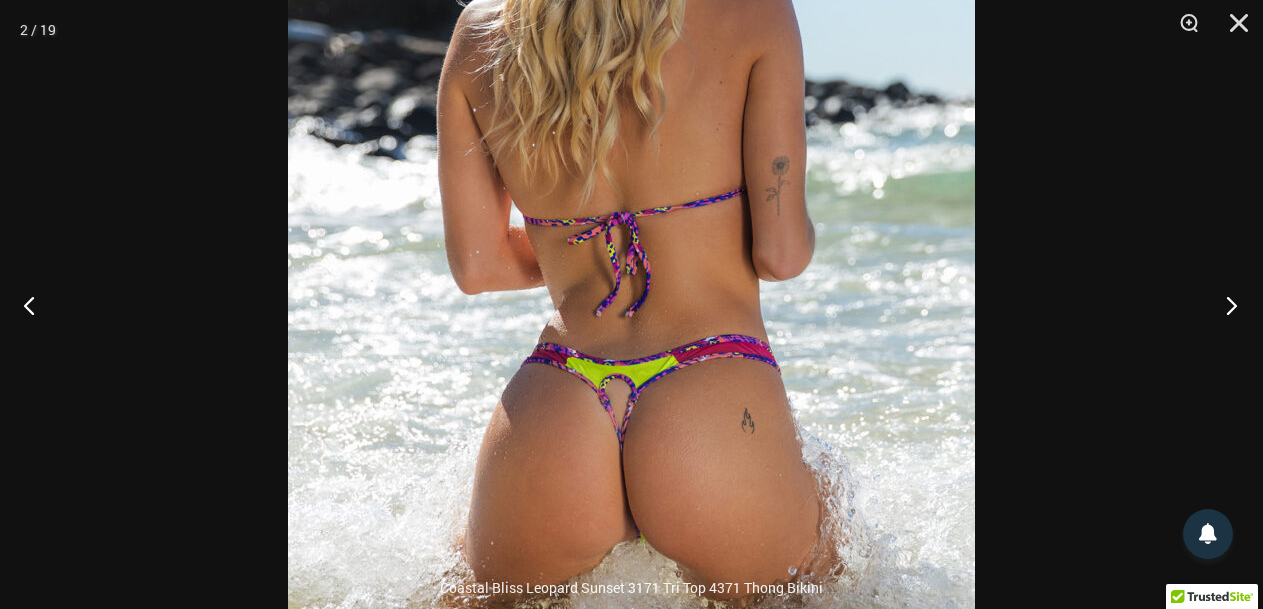 click at bounding box center (1225, 305) 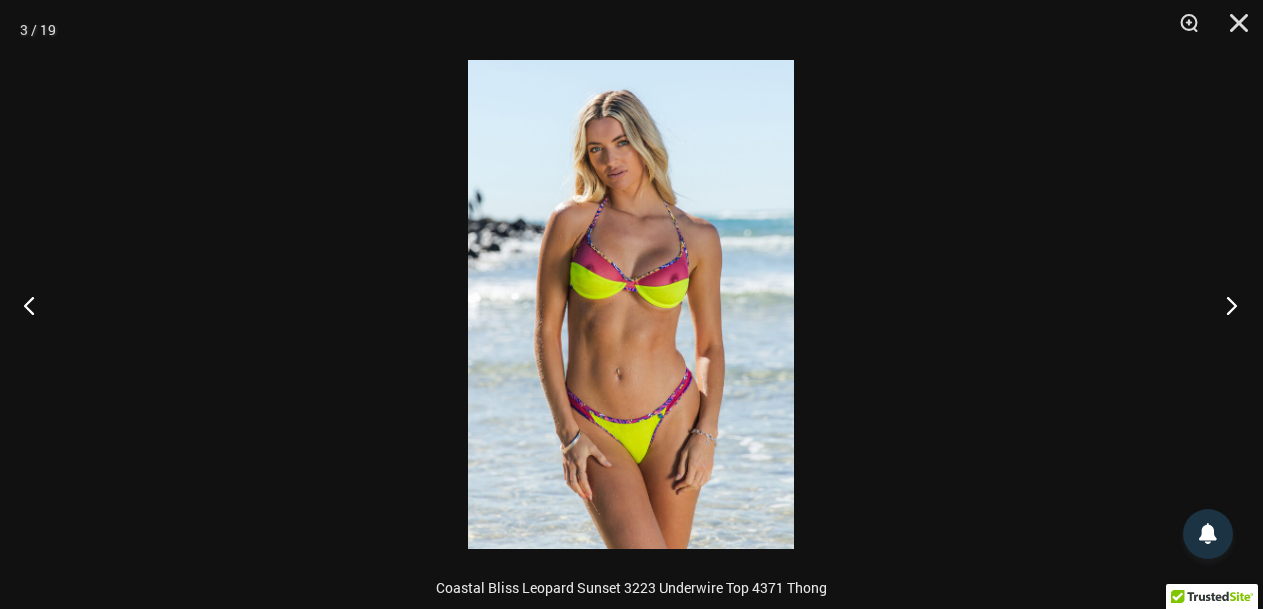 click at bounding box center (1225, 305) 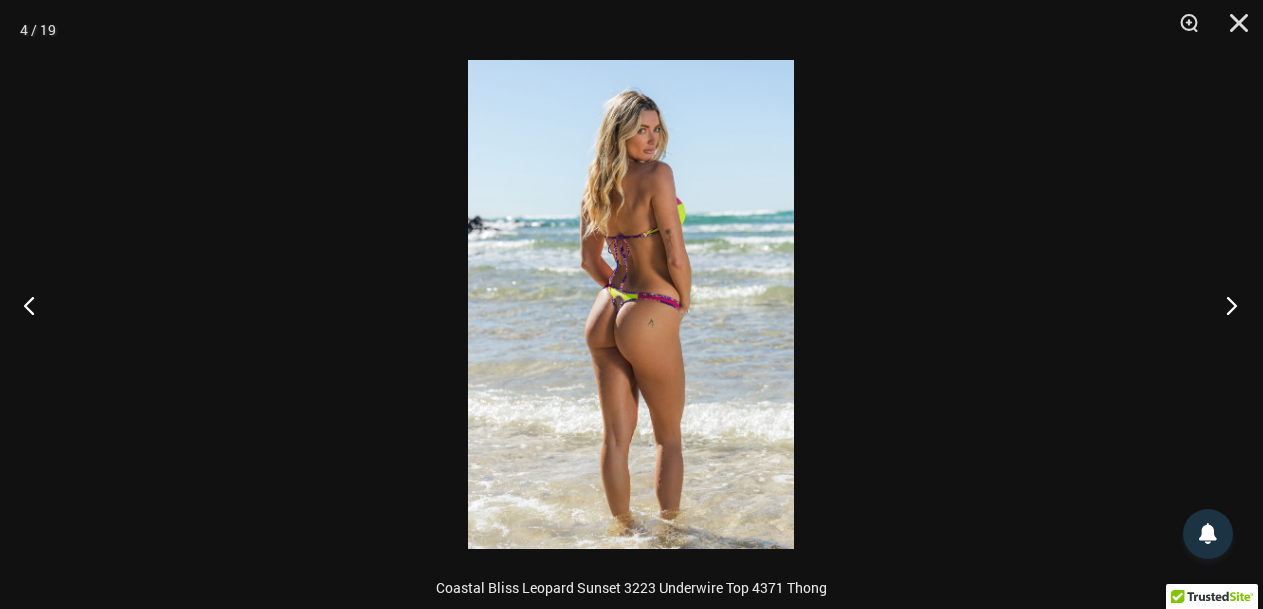 click at bounding box center [1225, 305] 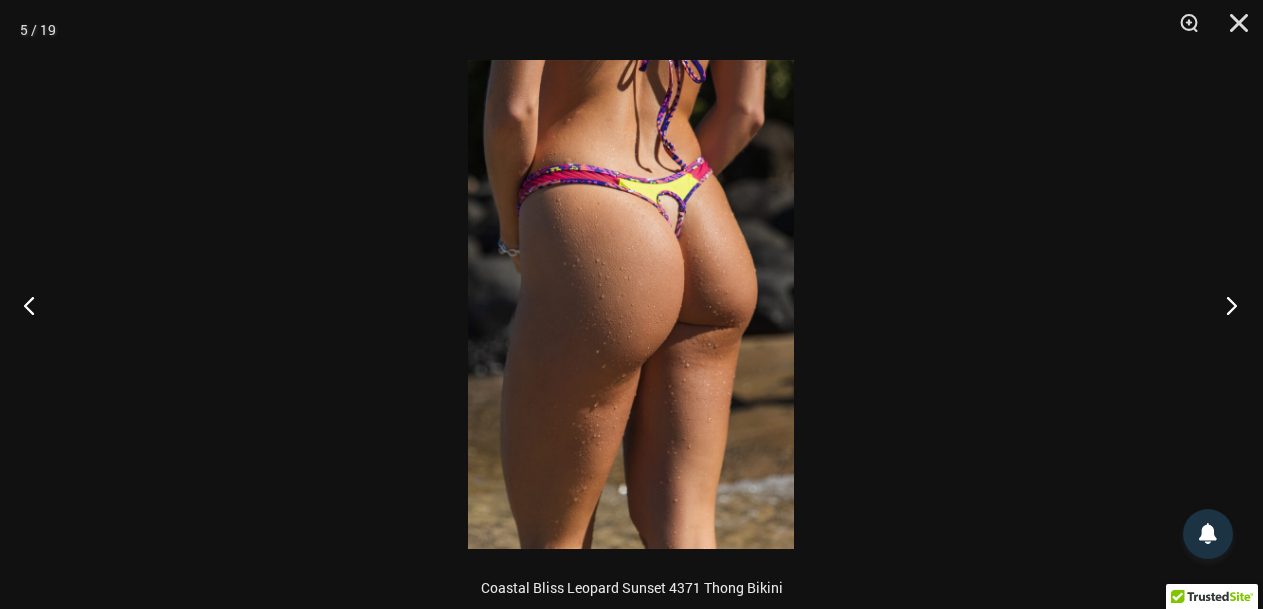 click at bounding box center (1225, 305) 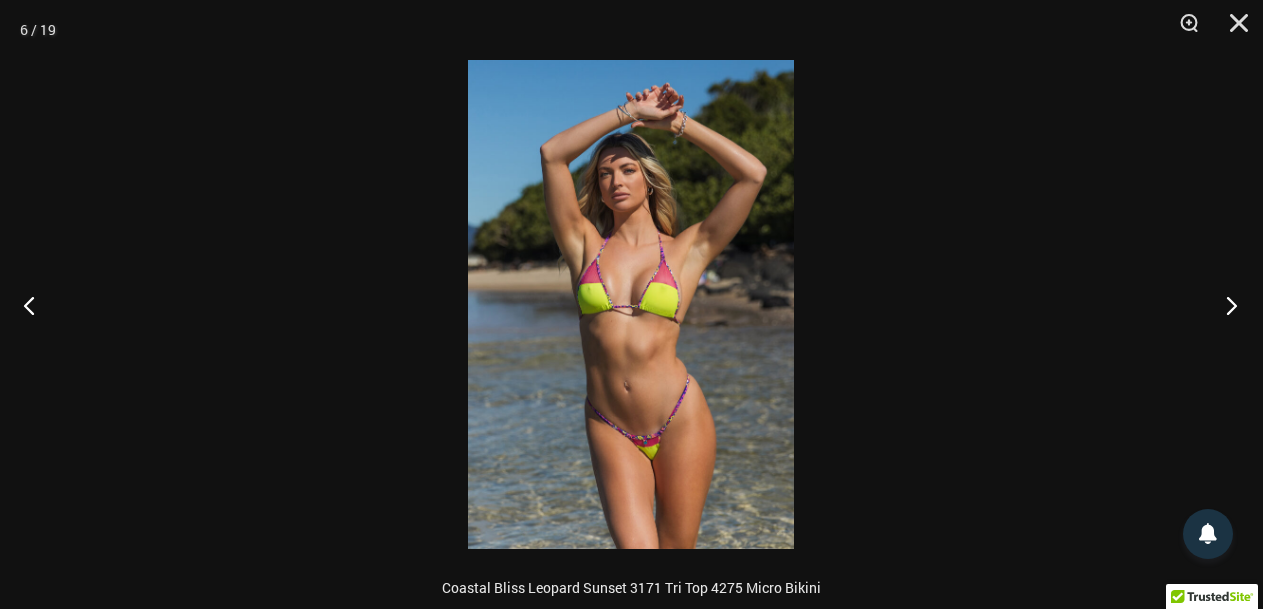 click at bounding box center (1225, 305) 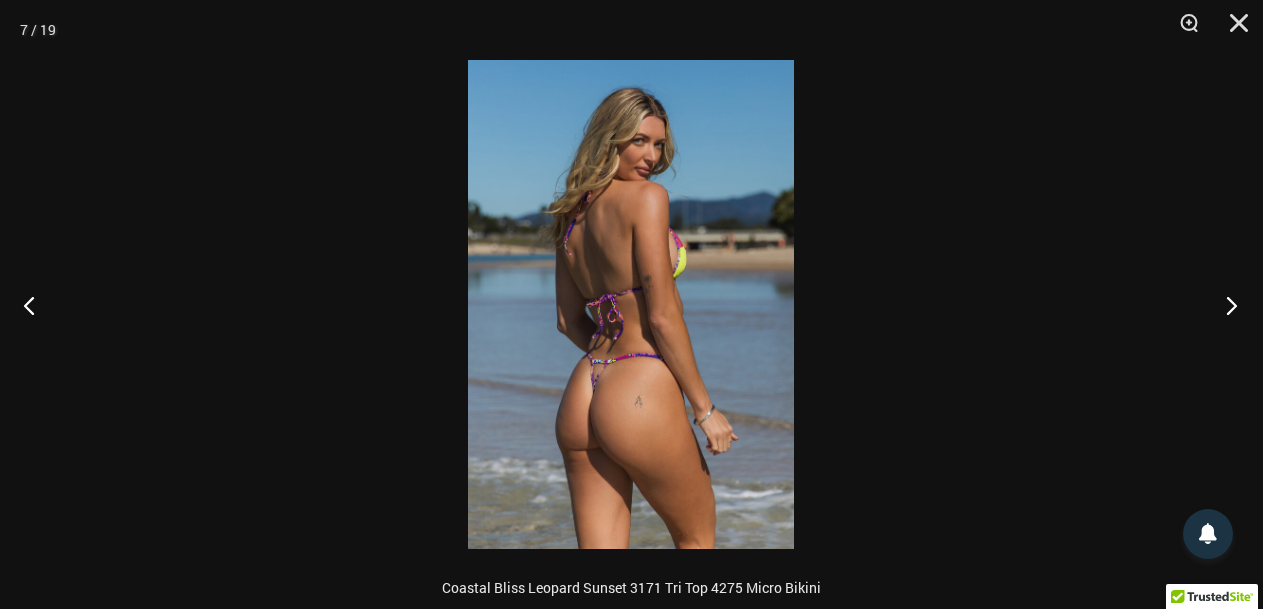 click at bounding box center (1225, 305) 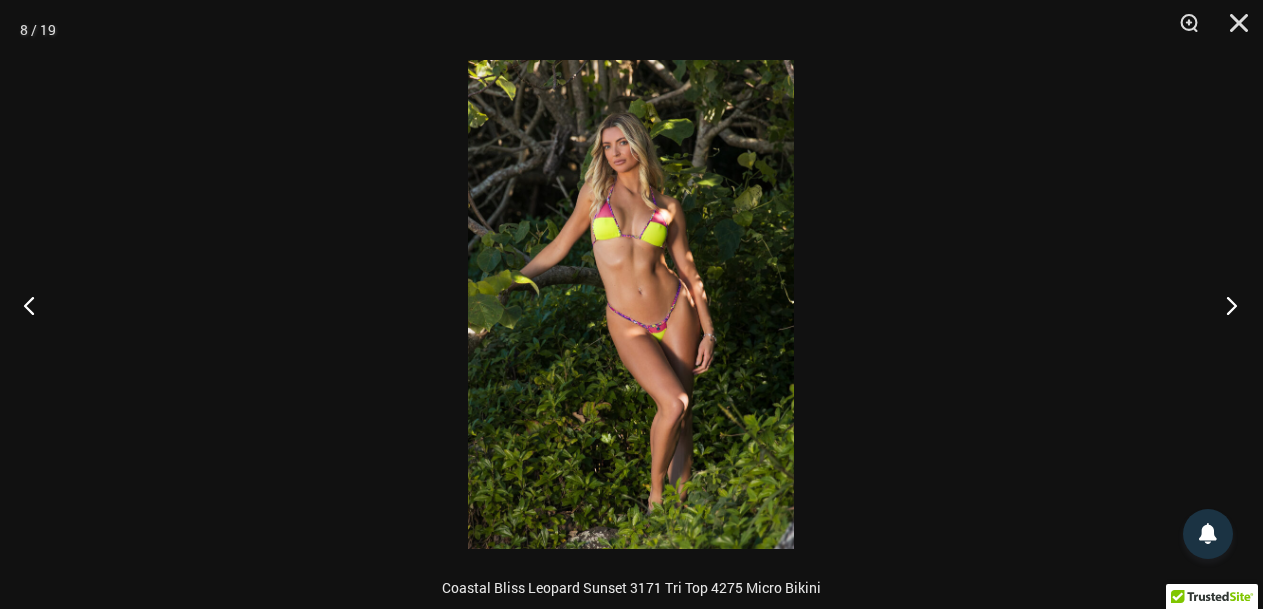 click at bounding box center [1225, 305] 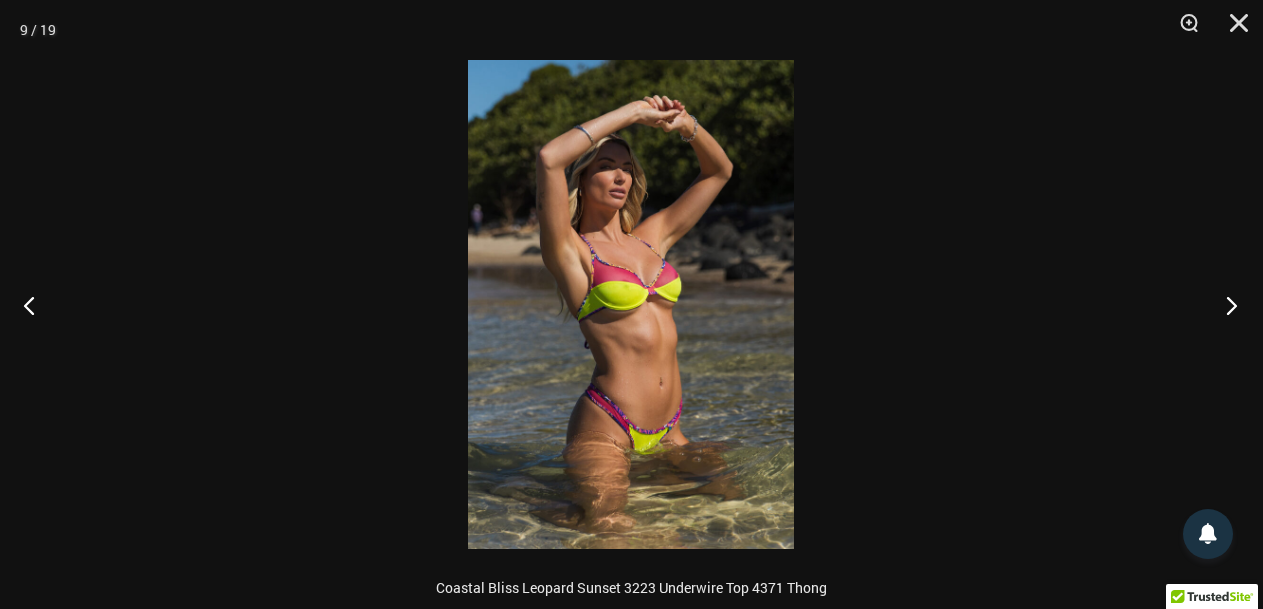 click at bounding box center [1225, 305] 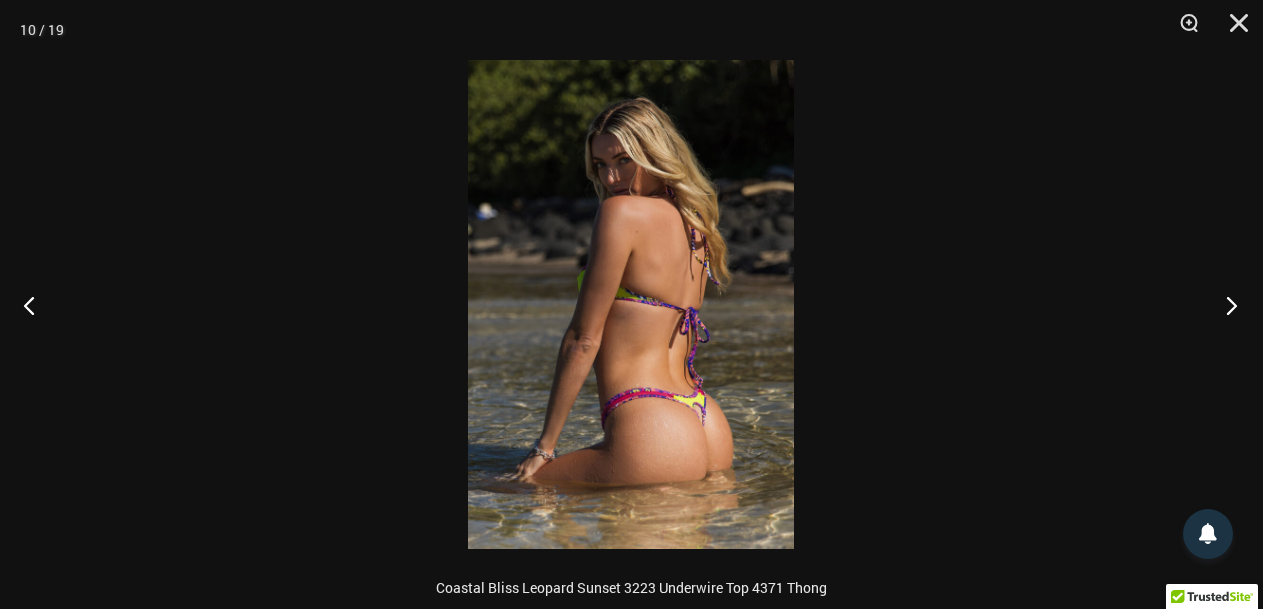 click at bounding box center [1225, 305] 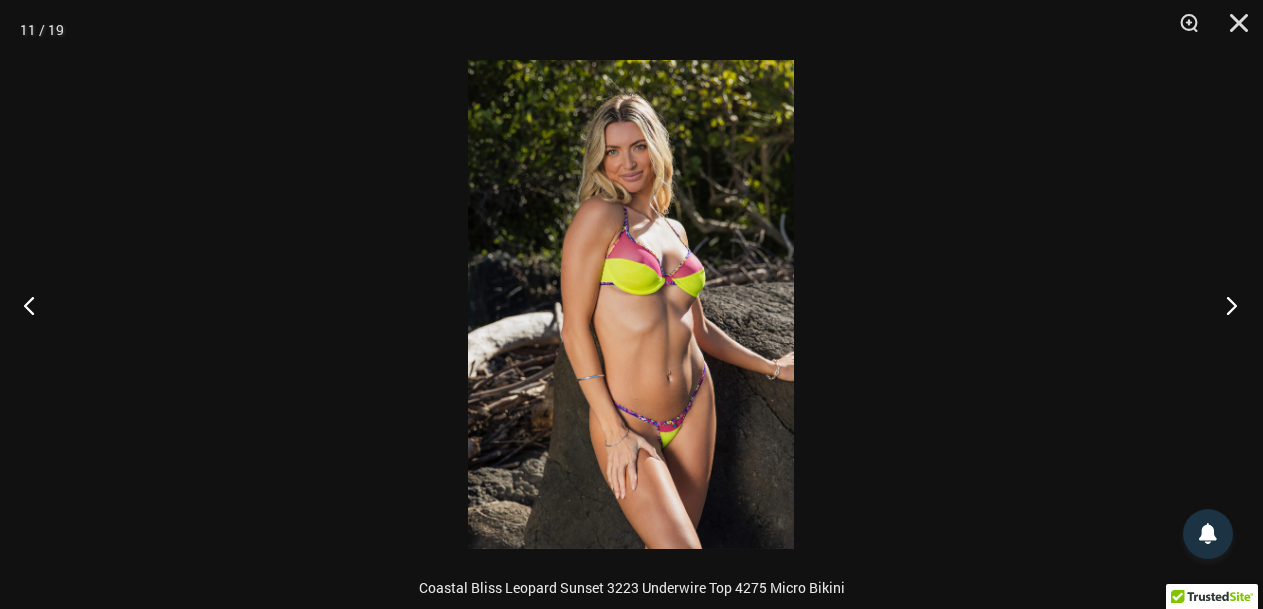 click at bounding box center (1225, 305) 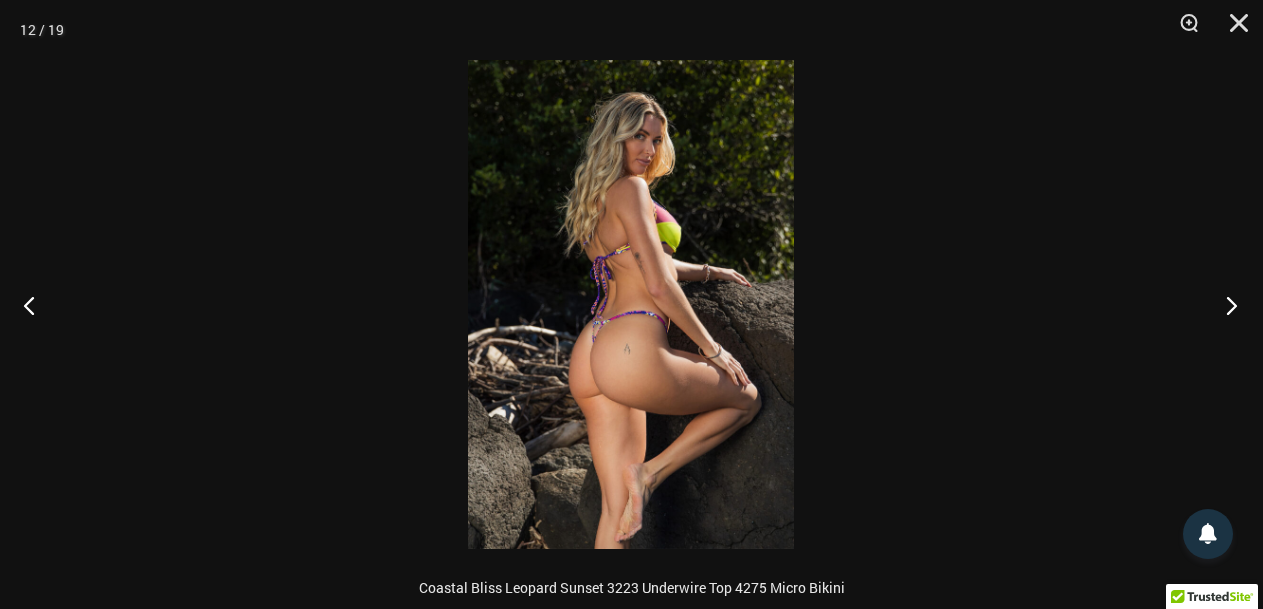 click at bounding box center [1225, 305] 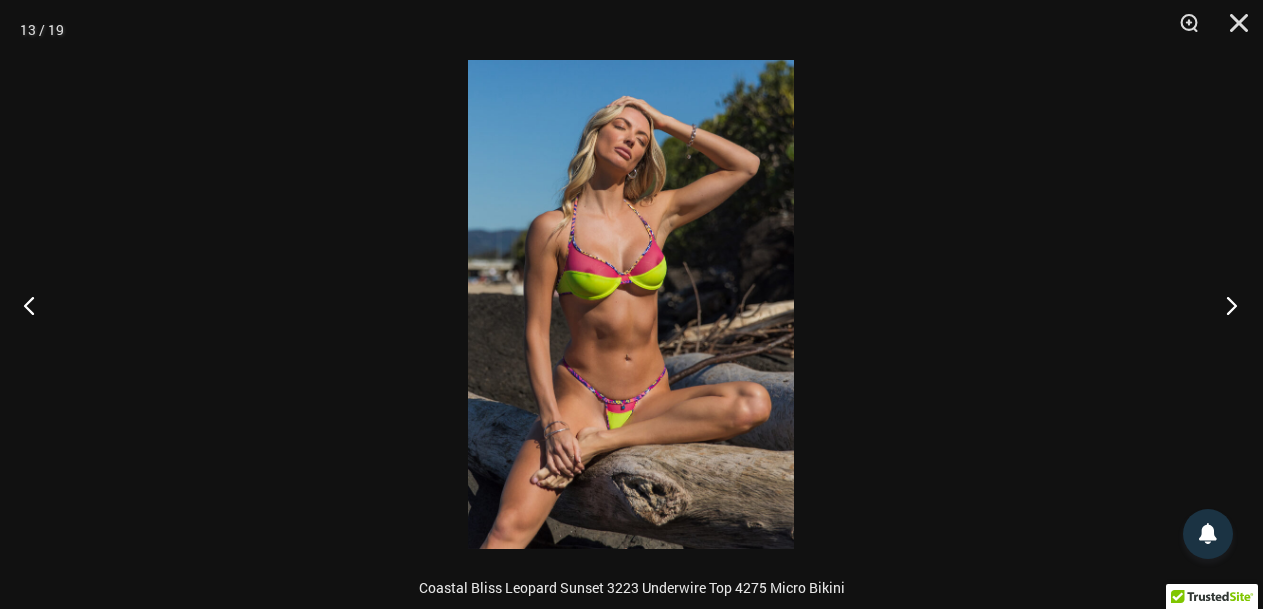 click at bounding box center (1225, 305) 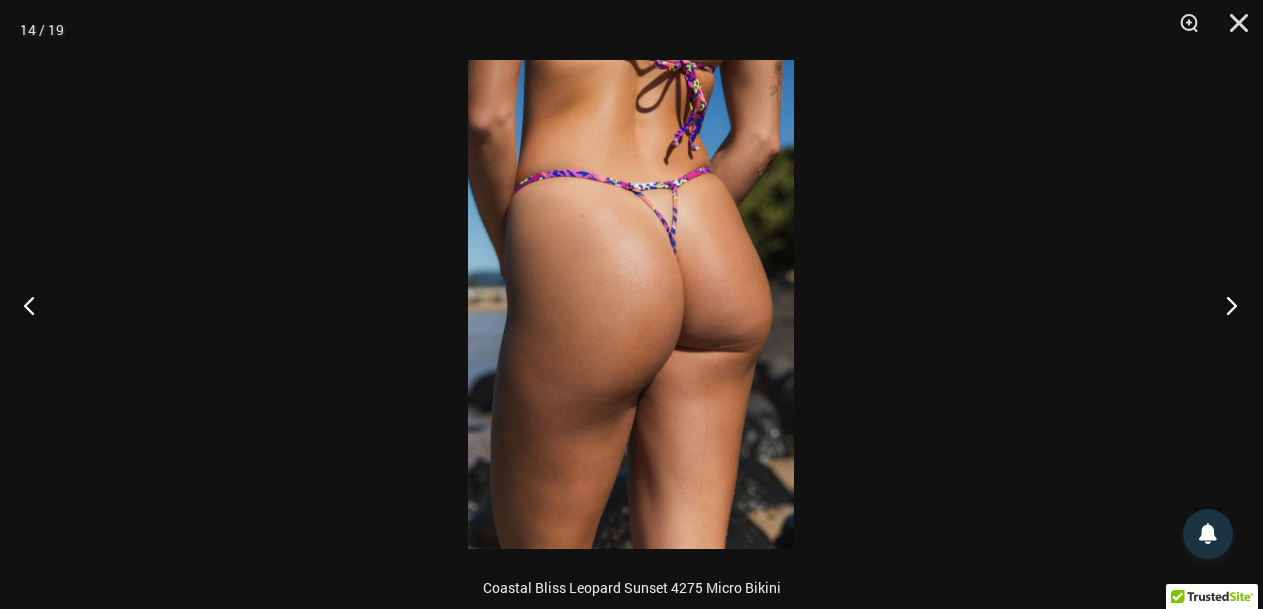 click at bounding box center (1225, 305) 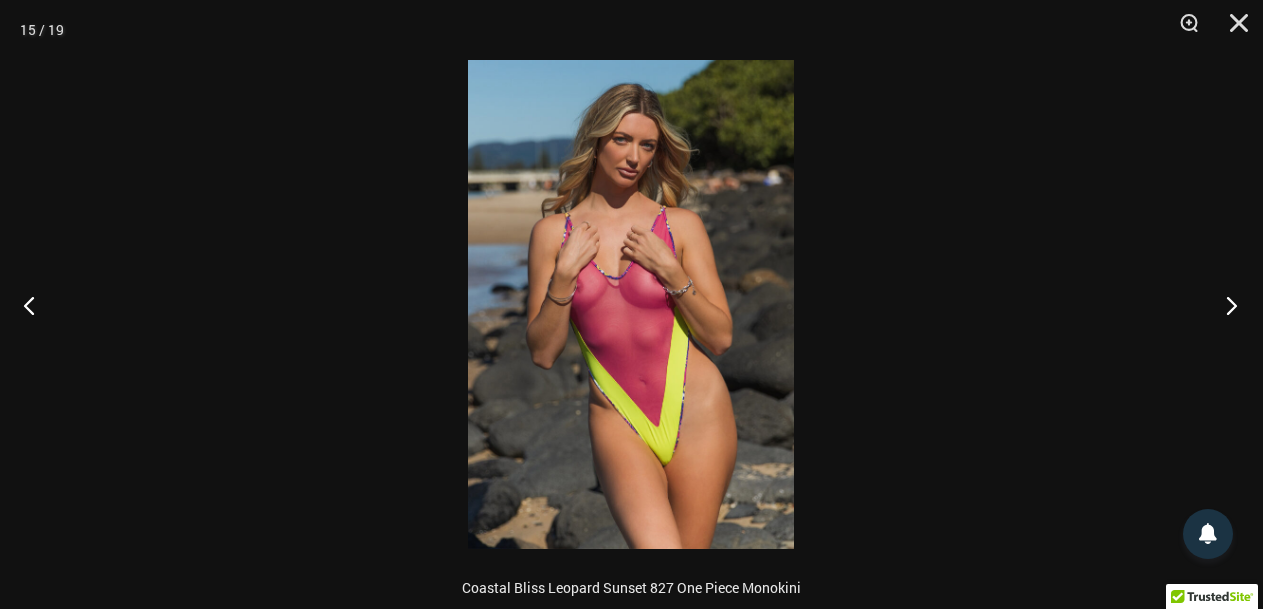 click at bounding box center [1225, 305] 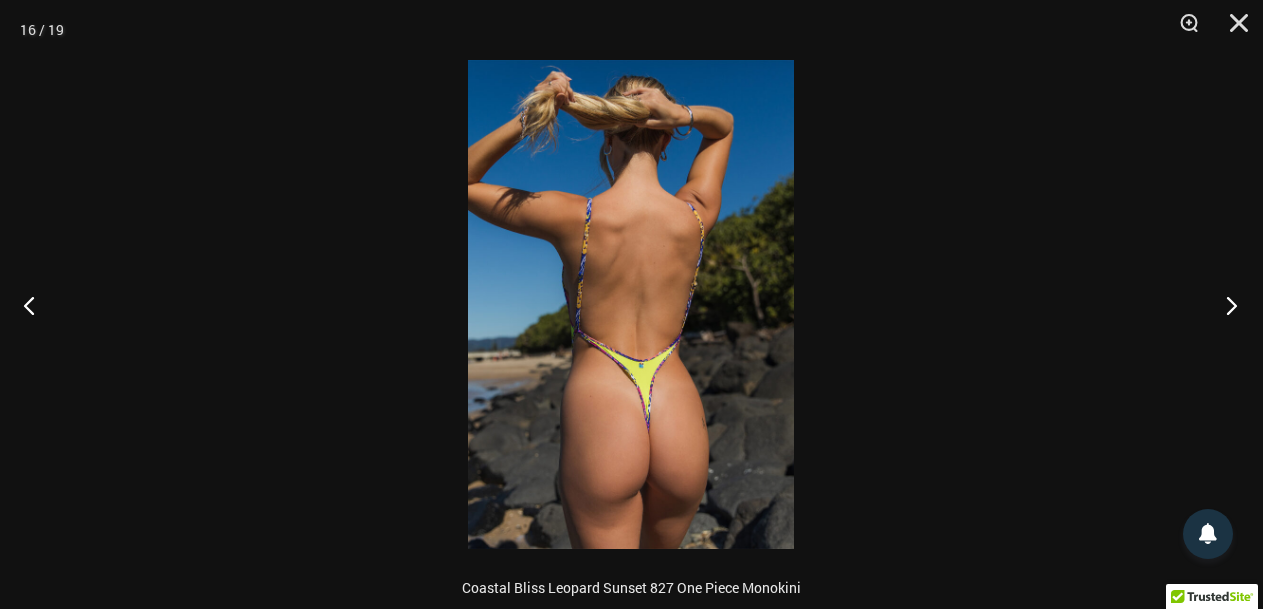 click at bounding box center (1225, 305) 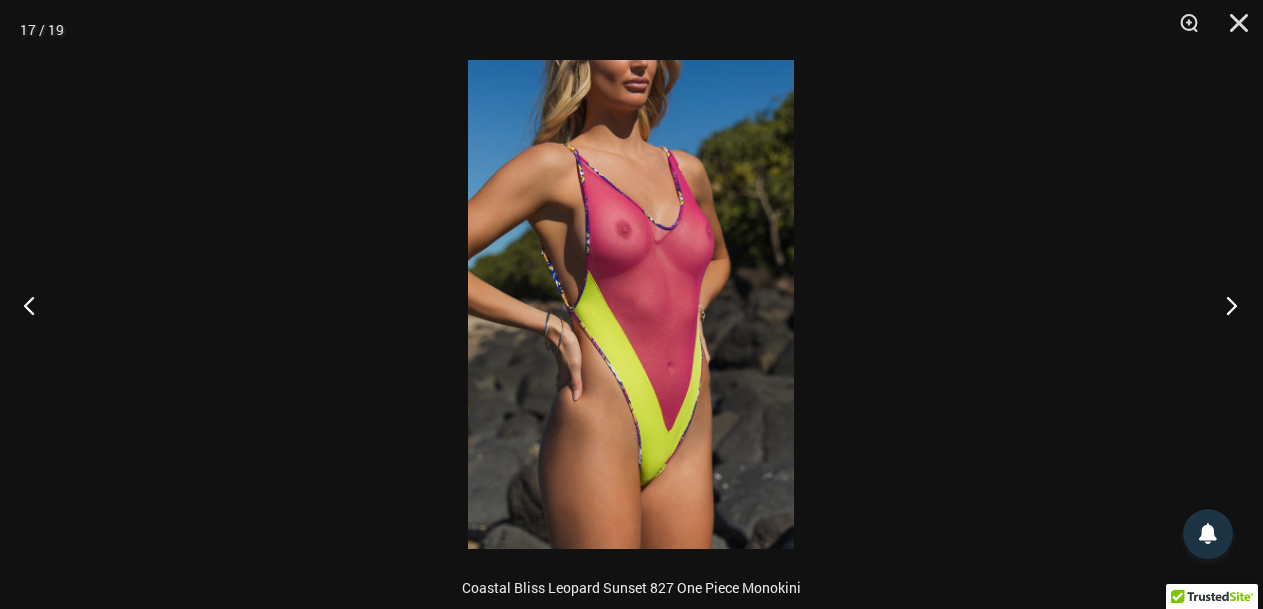 click at bounding box center [1225, 305] 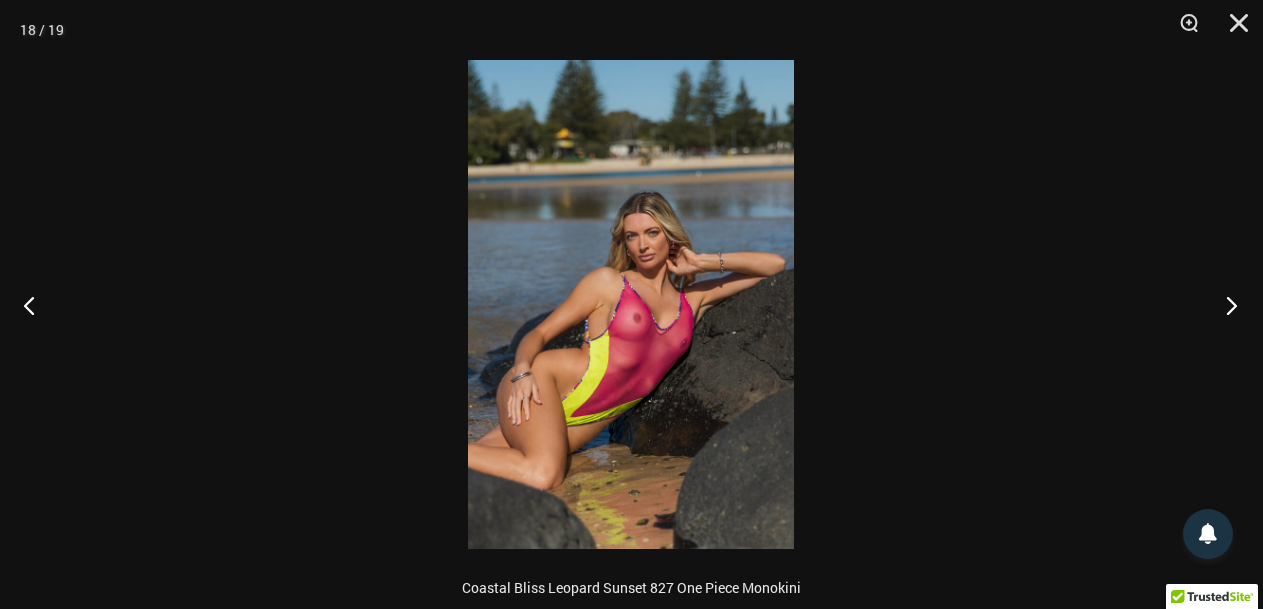 click at bounding box center [1225, 305] 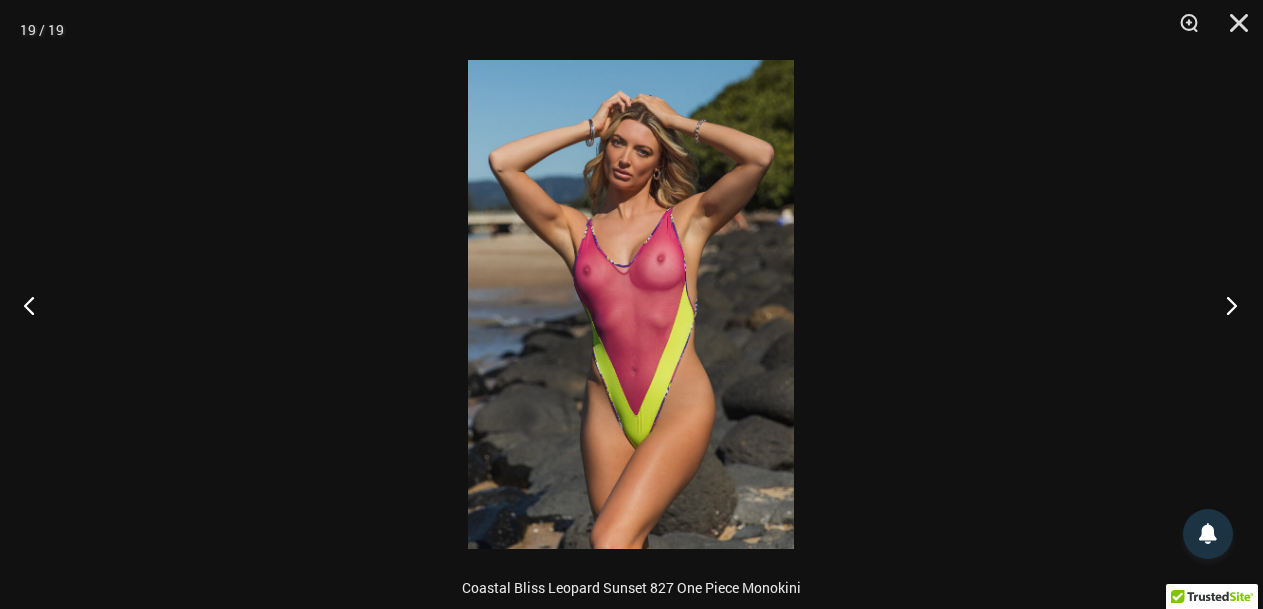 click at bounding box center (1225, 305) 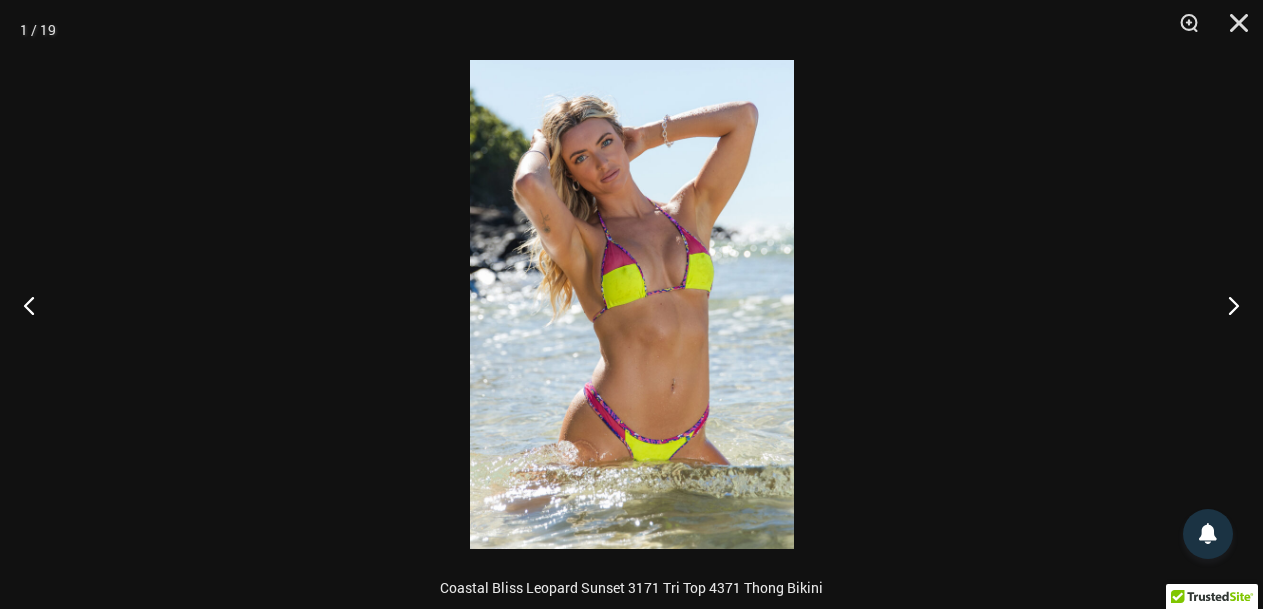 click at bounding box center (631, 304) 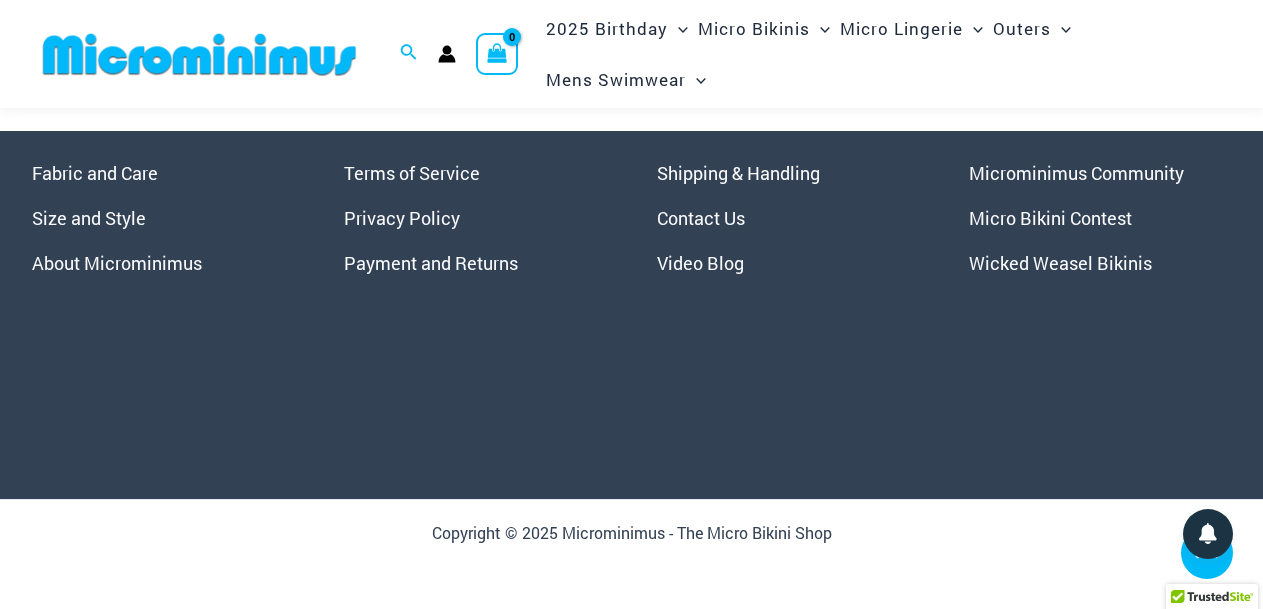 scroll, scrollTop: 7466, scrollLeft: 0, axis: vertical 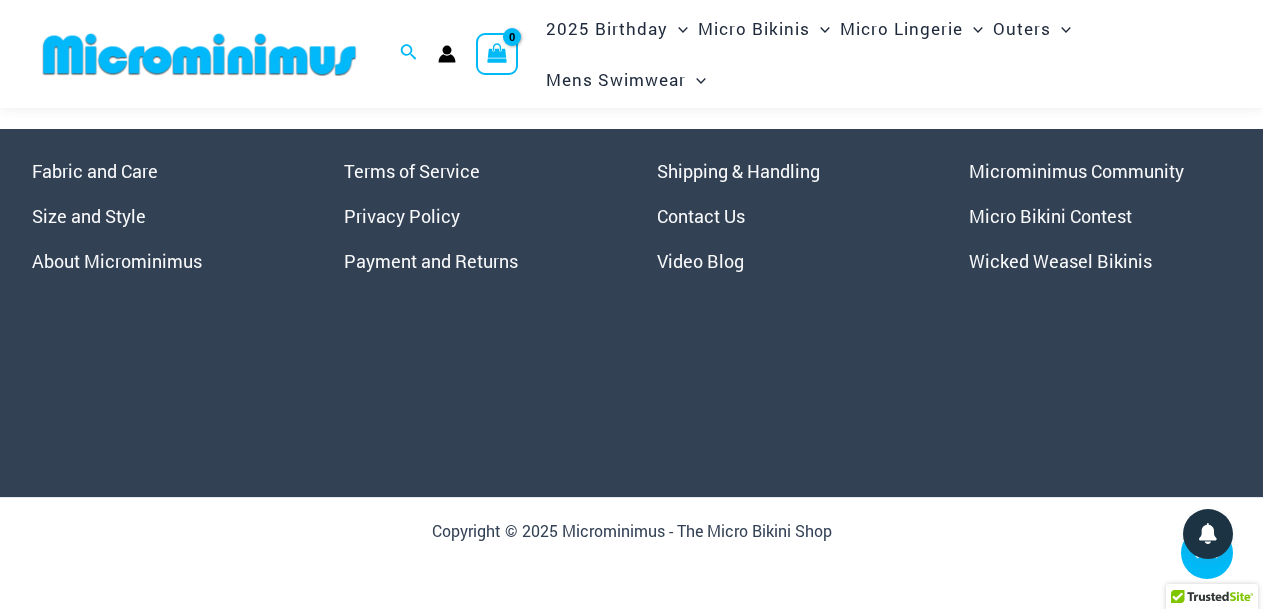 click on "Micro Bikini Contest" at bounding box center (1050, 216) 